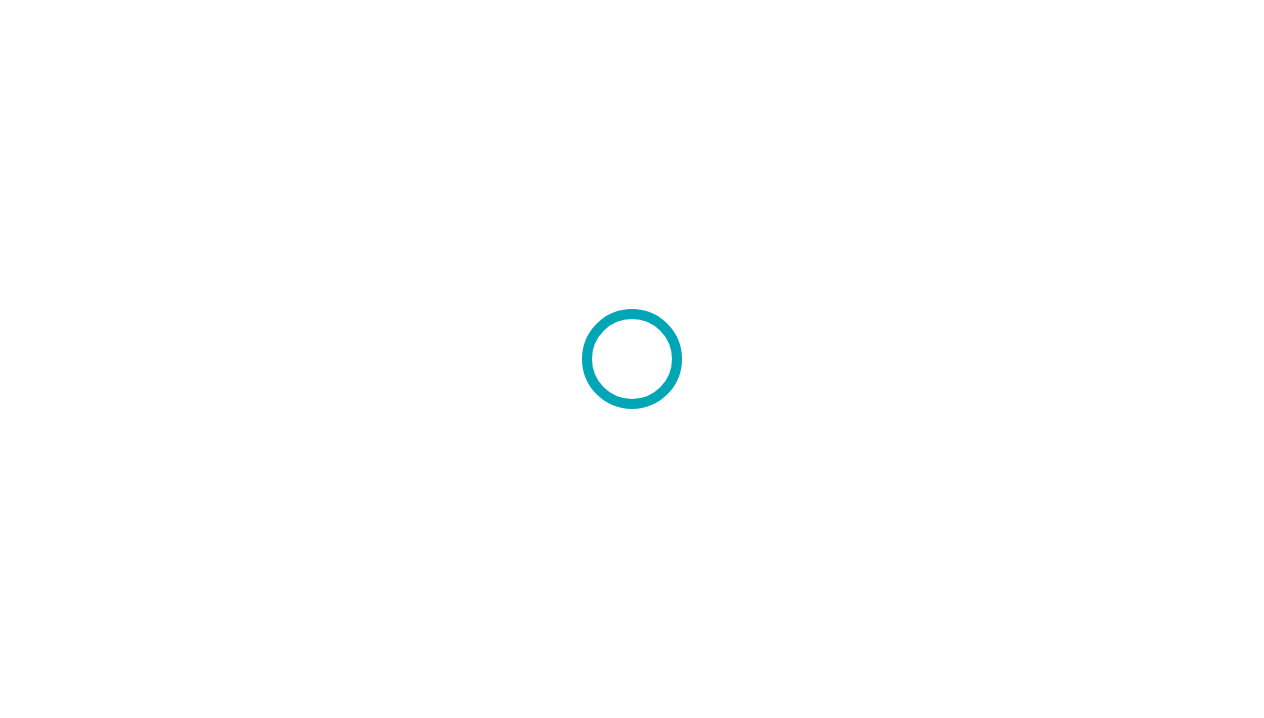 scroll, scrollTop: 0, scrollLeft: 0, axis: both 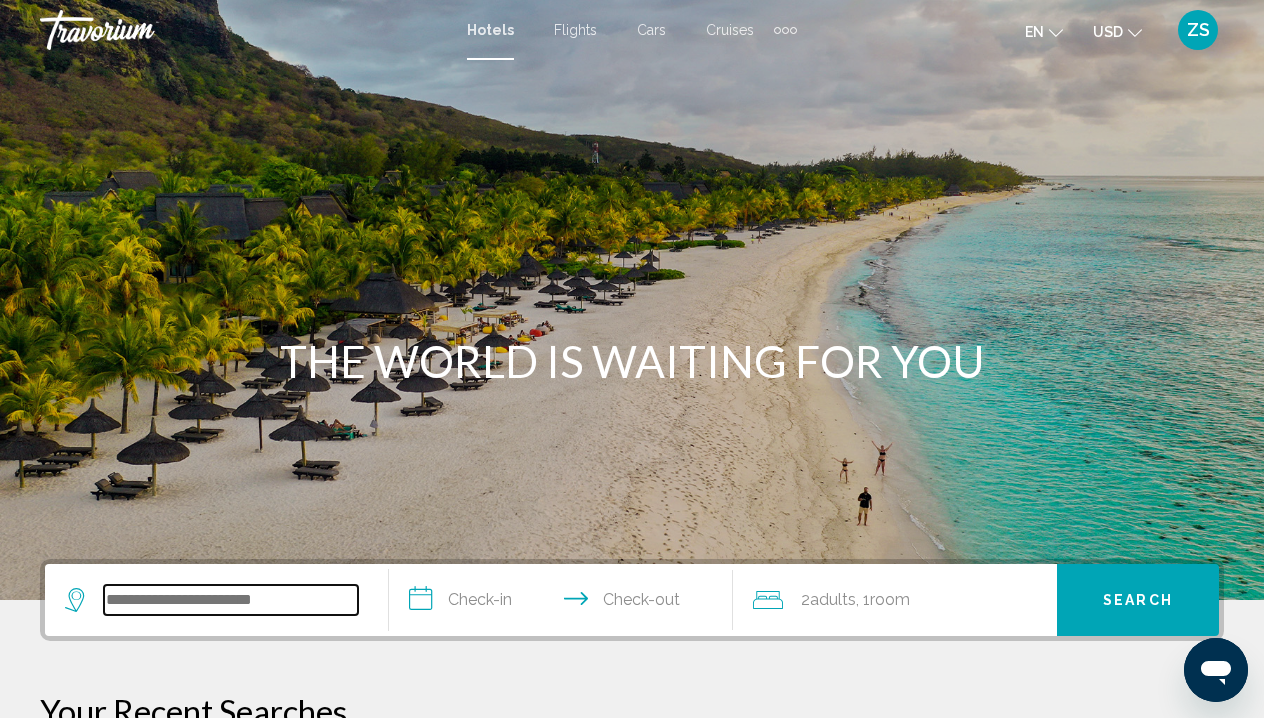 click at bounding box center [231, 600] 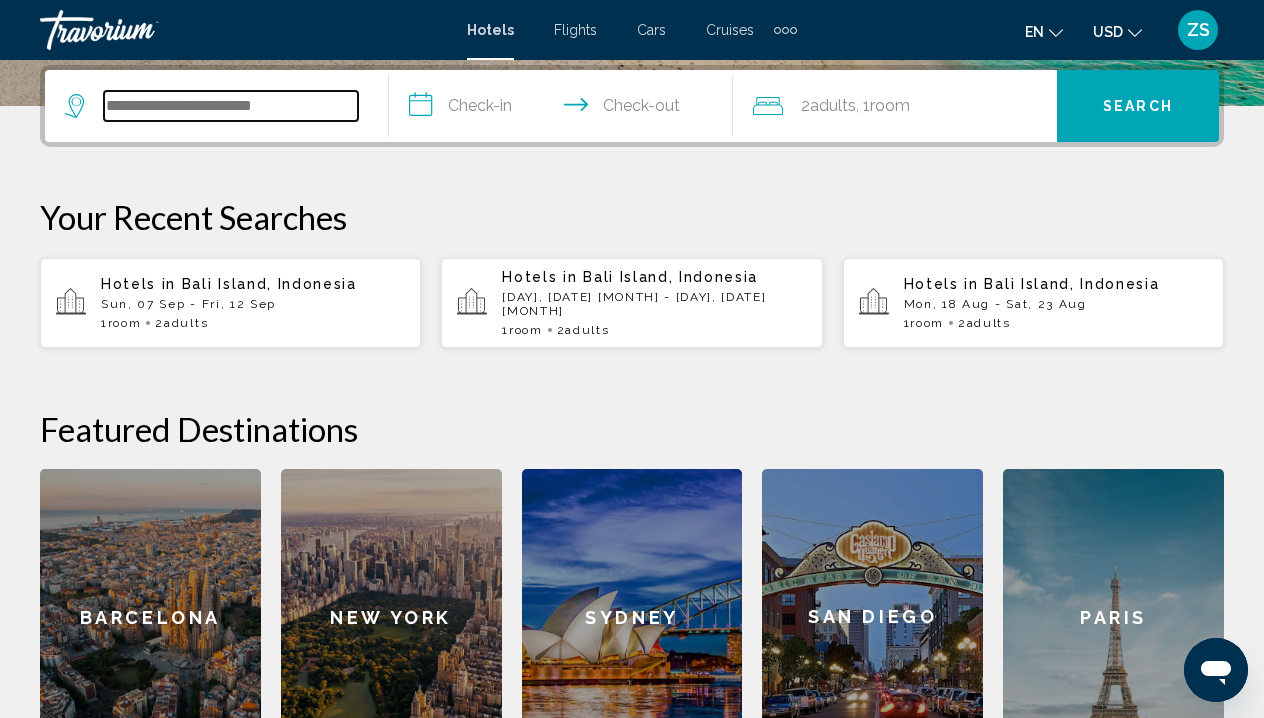 type on "*" 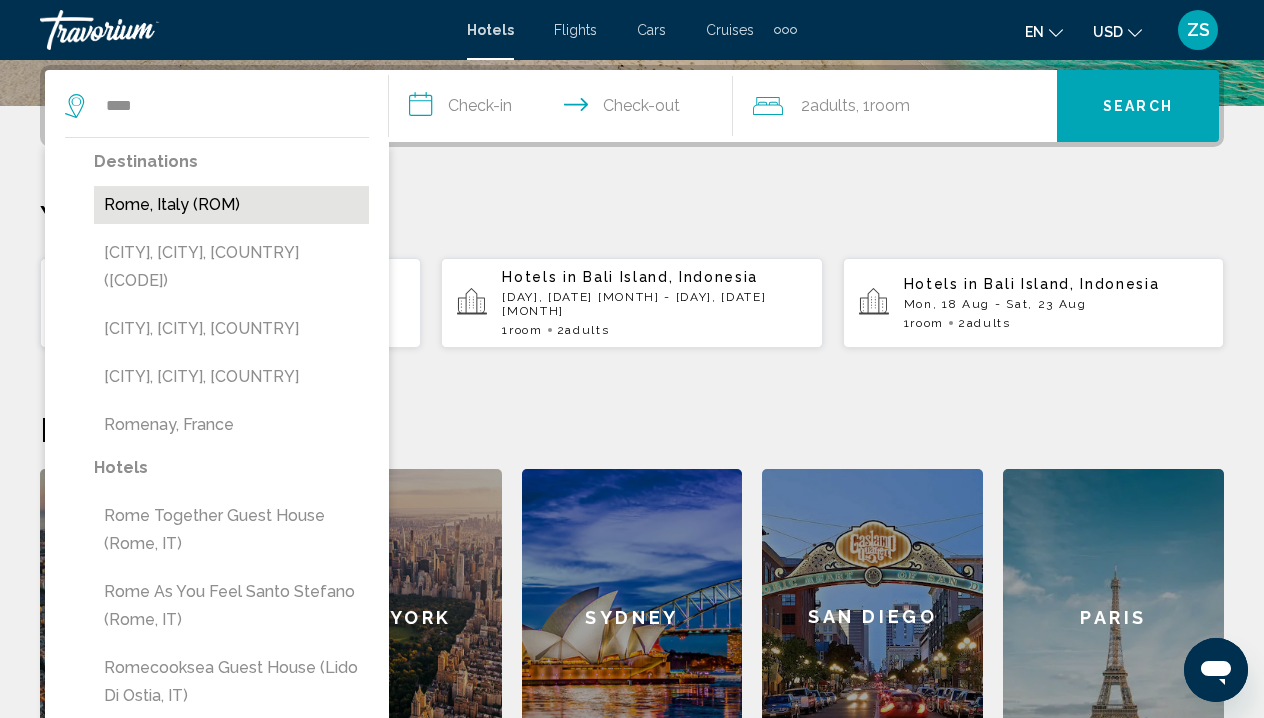 click on "Rome, Italy (ROM)" at bounding box center (231, 205) 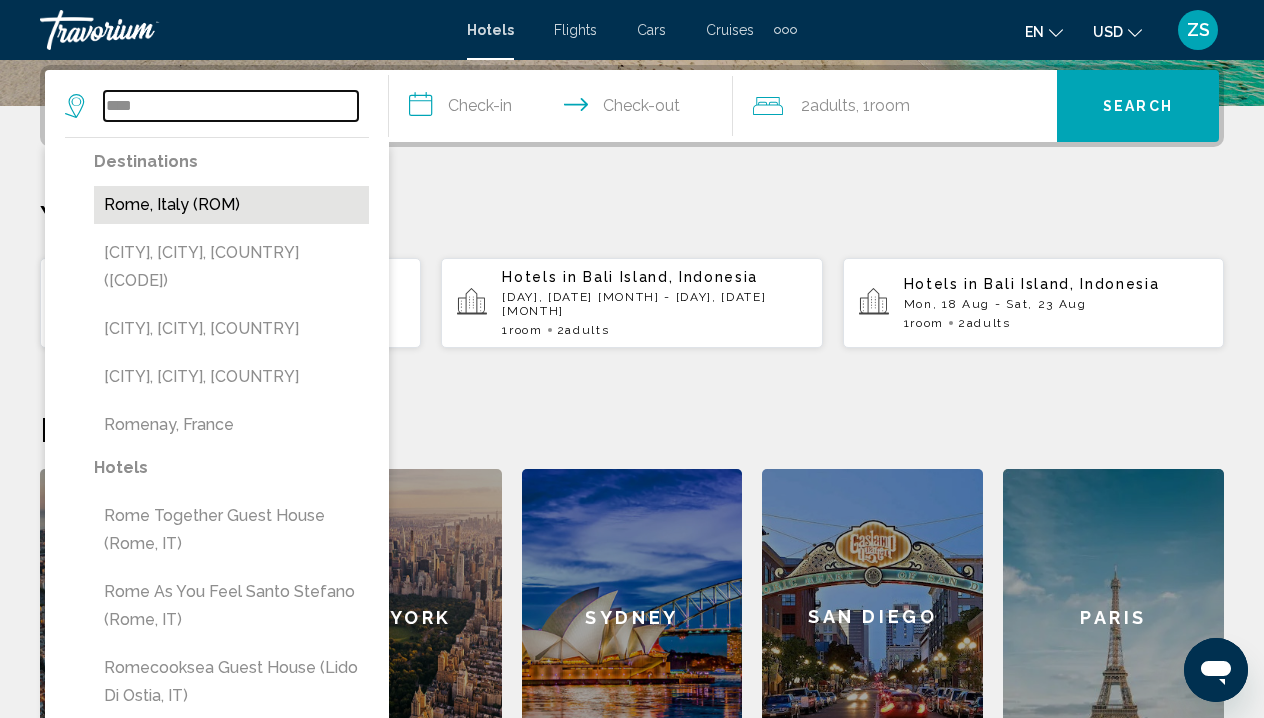 type on "**********" 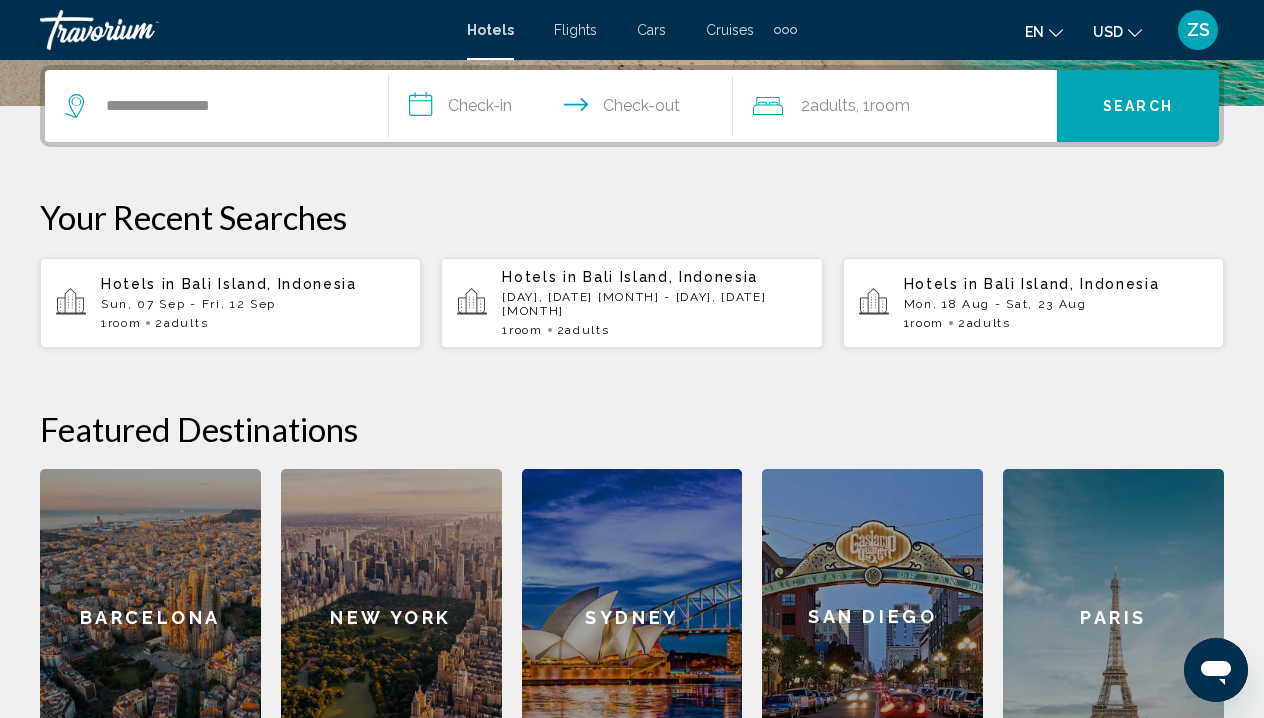 click on "**********" at bounding box center (565, 109) 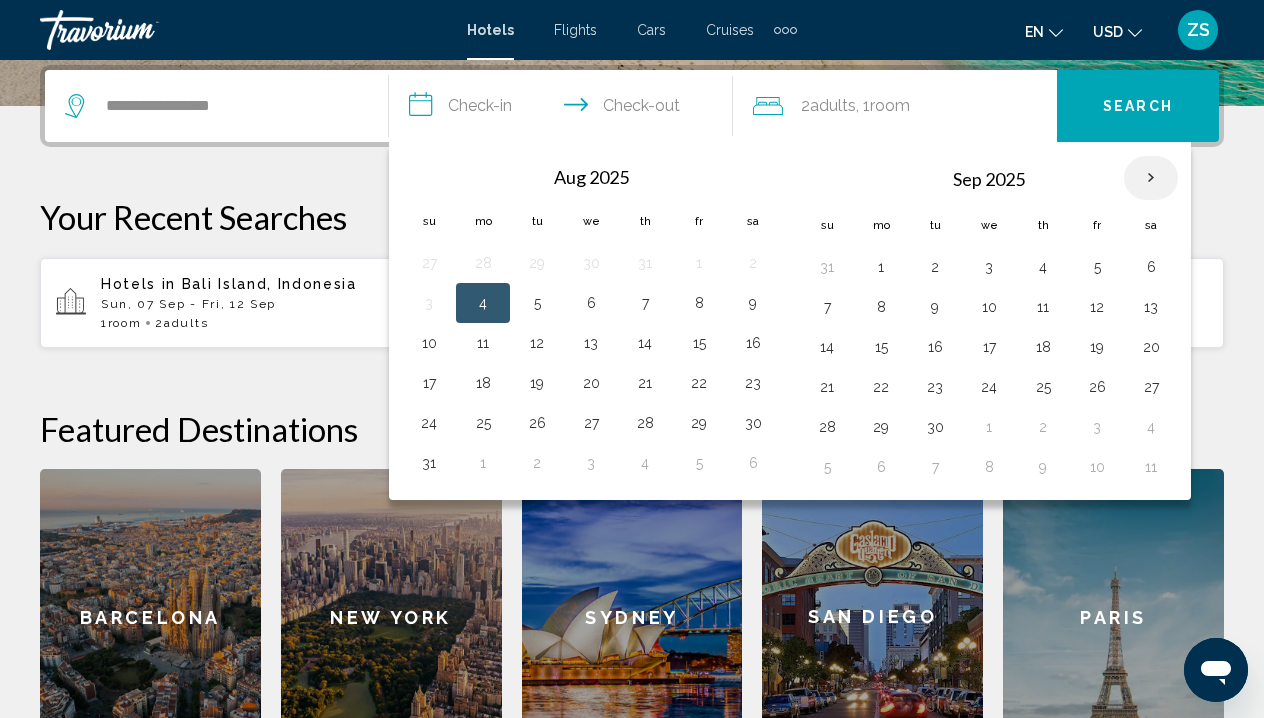 click at bounding box center (1151, 178) 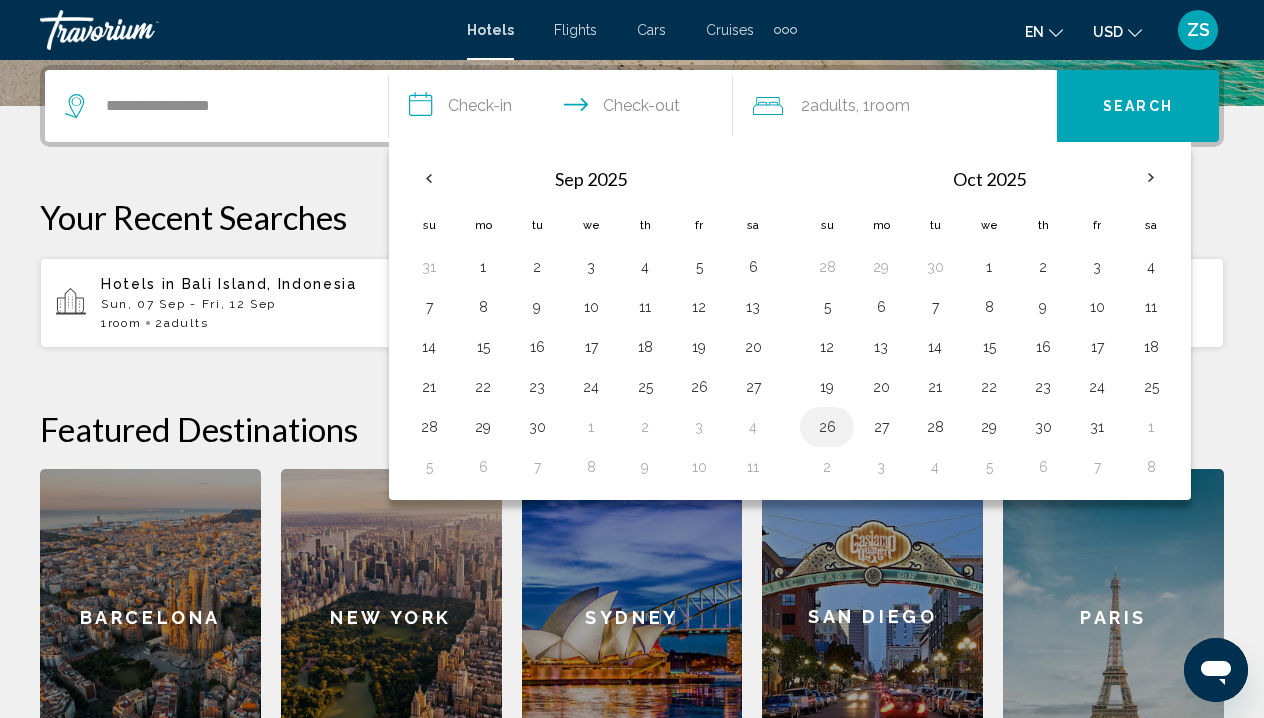 click on "26" at bounding box center [827, 427] 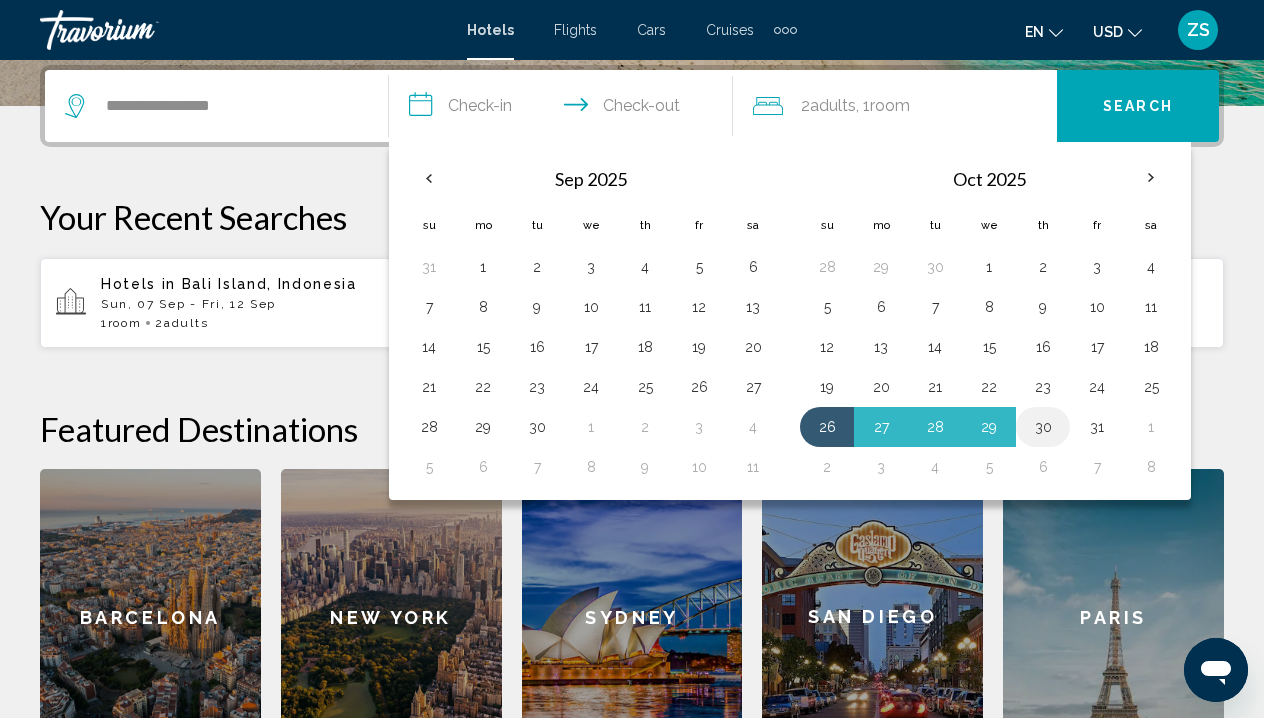 click on "30" at bounding box center (1043, 427) 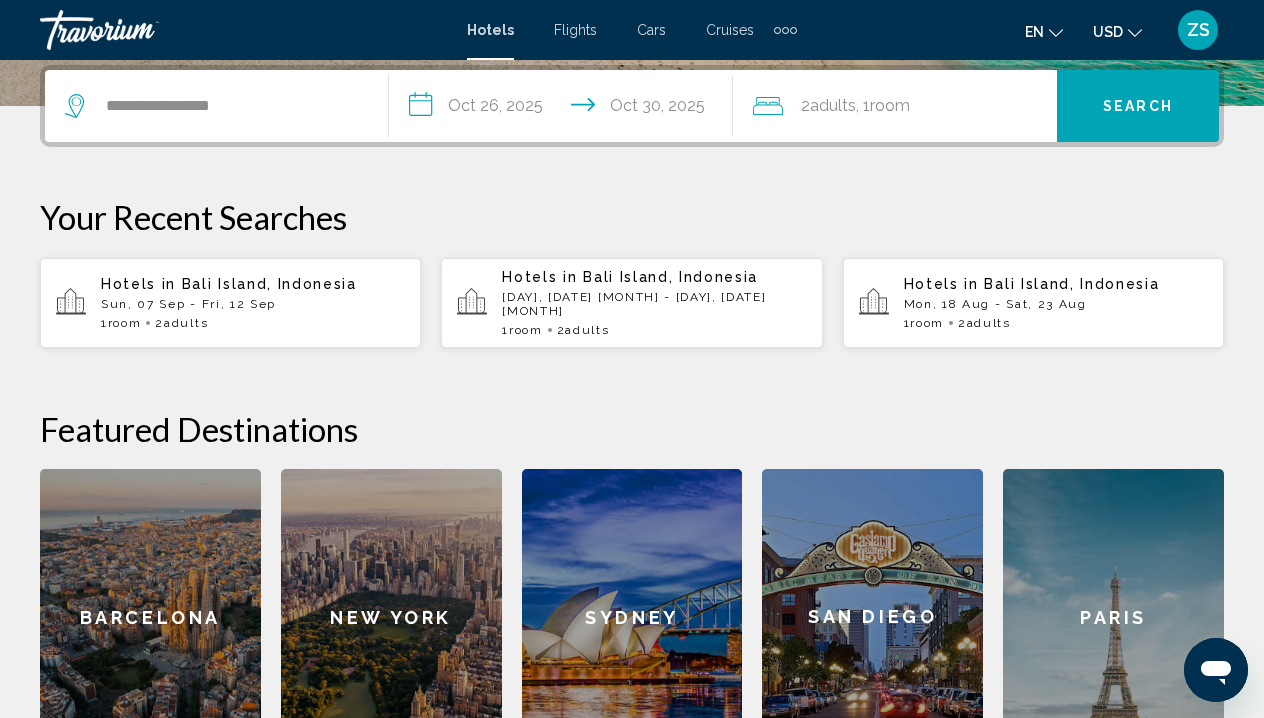 type on "**********" 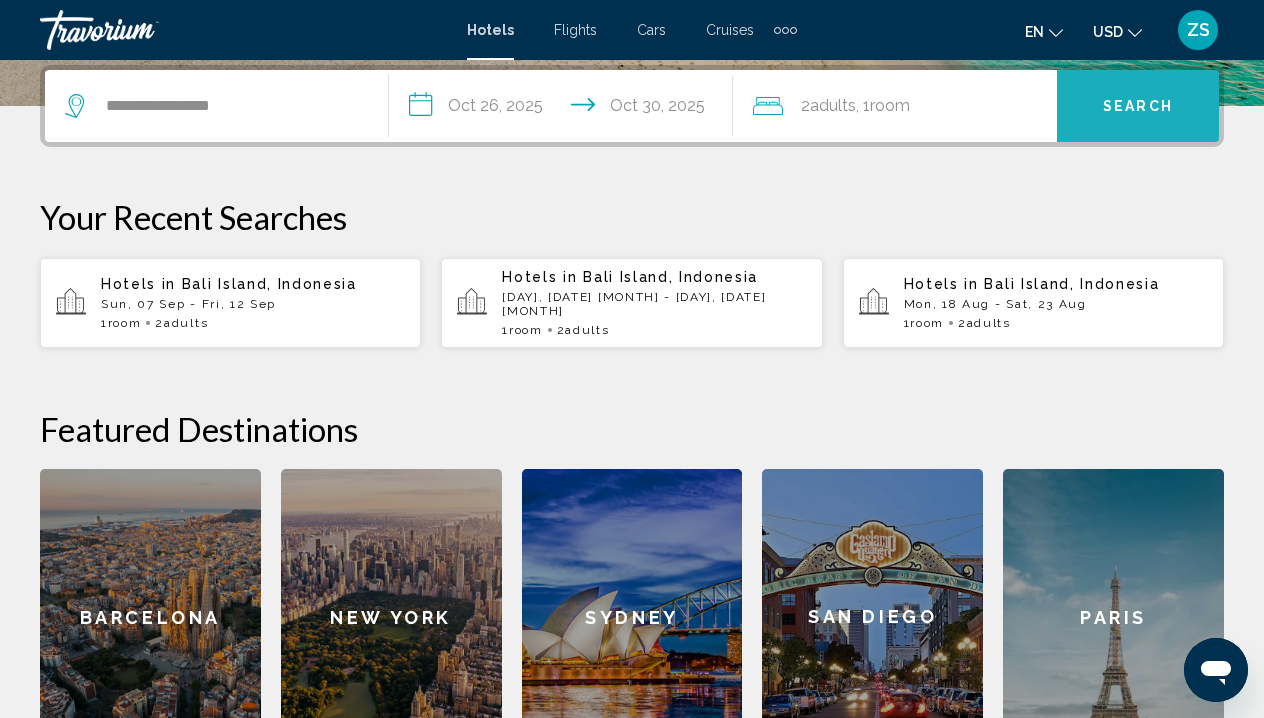 click on "Search" at bounding box center [1138, 106] 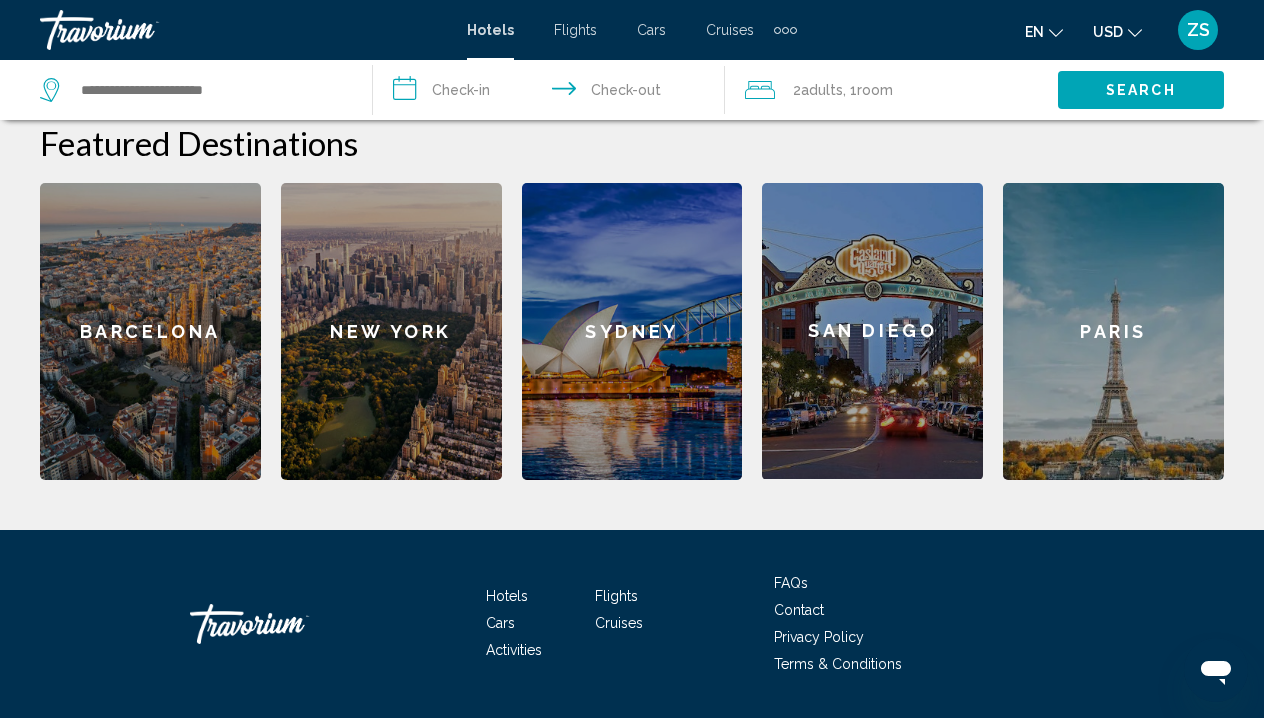 scroll, scrollTop: 817, scrollLeft: 0, axis: vertical 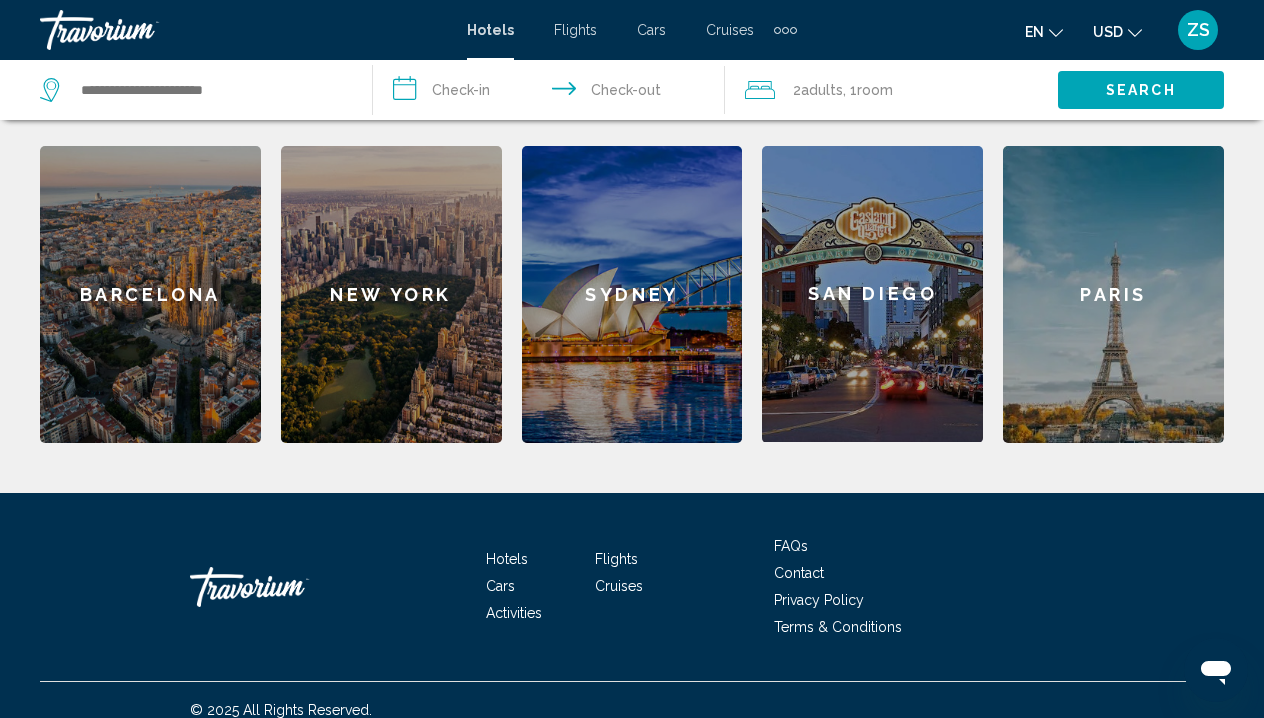 click on "Paris" 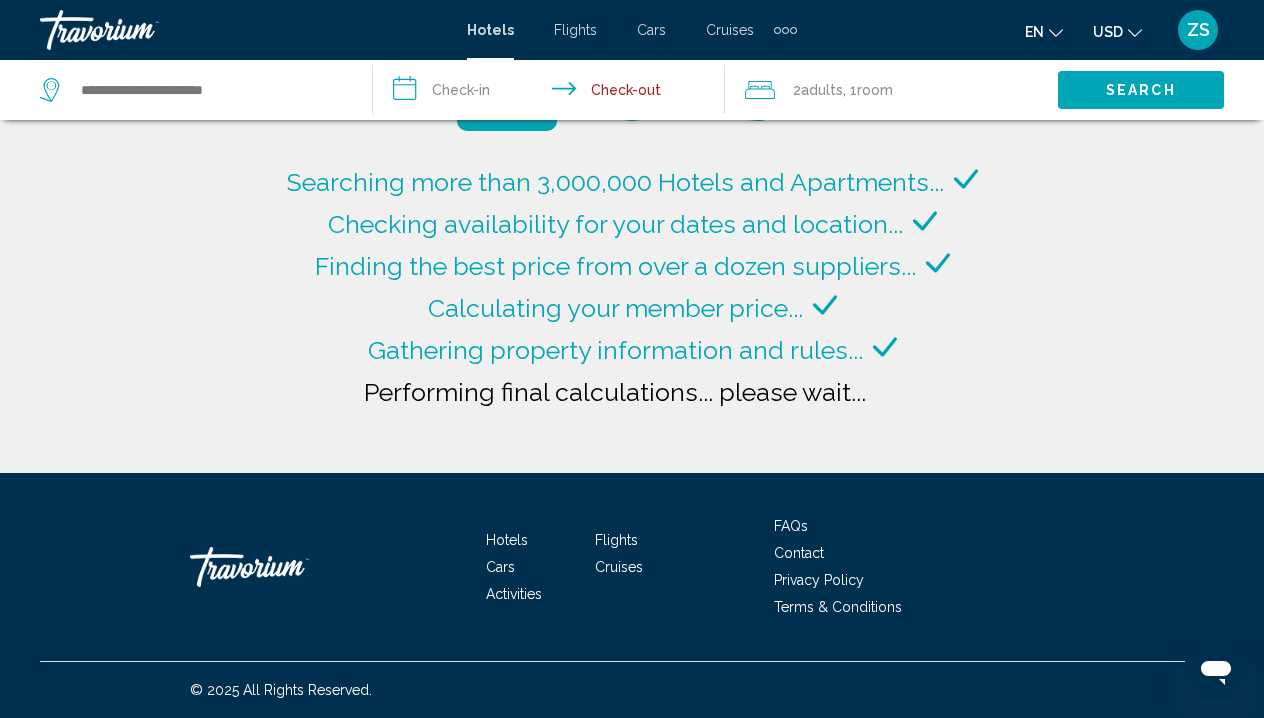 scroll, scrollTop: 0, scrollLeft: 0, axis: both 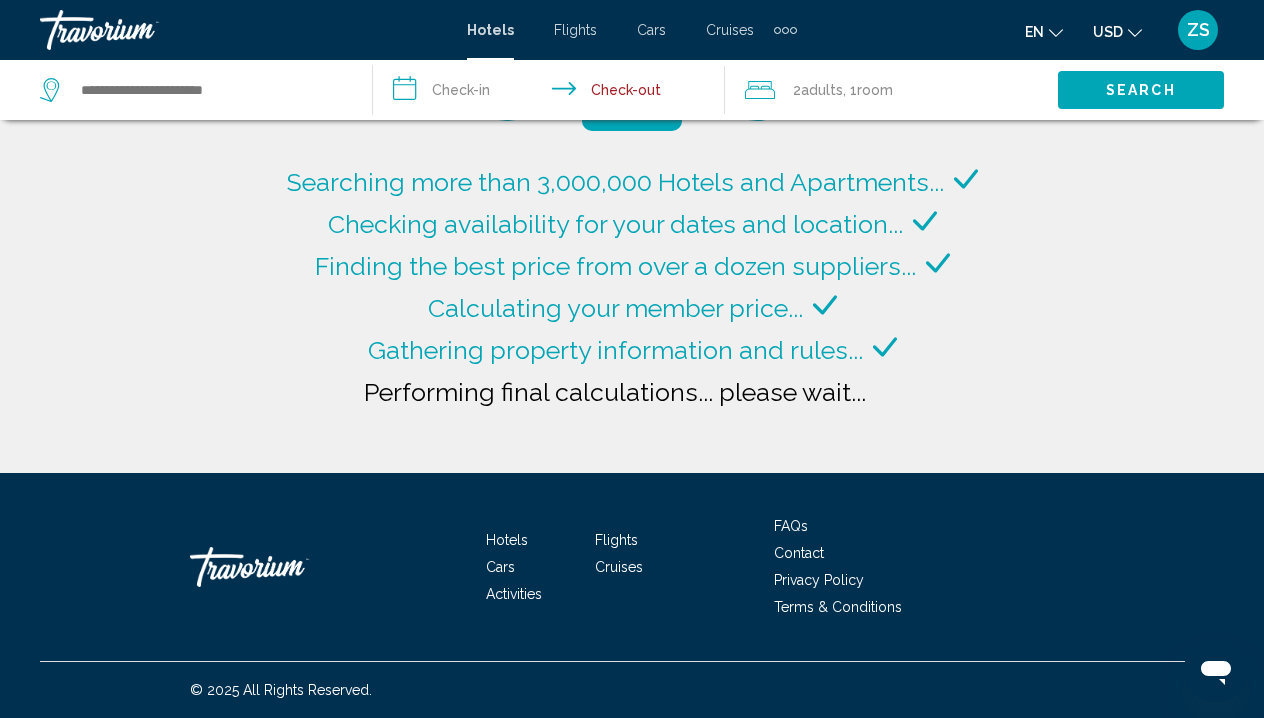 type on "**********" 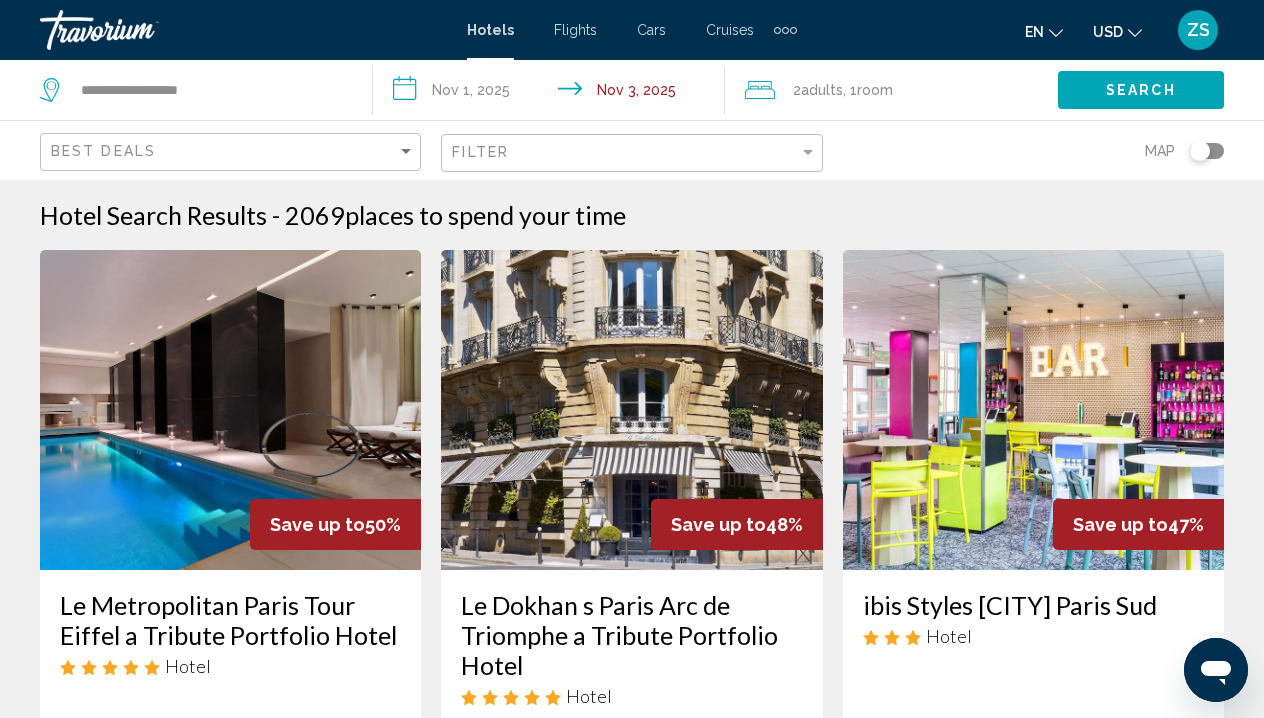 scroll, scrollTop: 0, scrollLeft: 0, axis: both 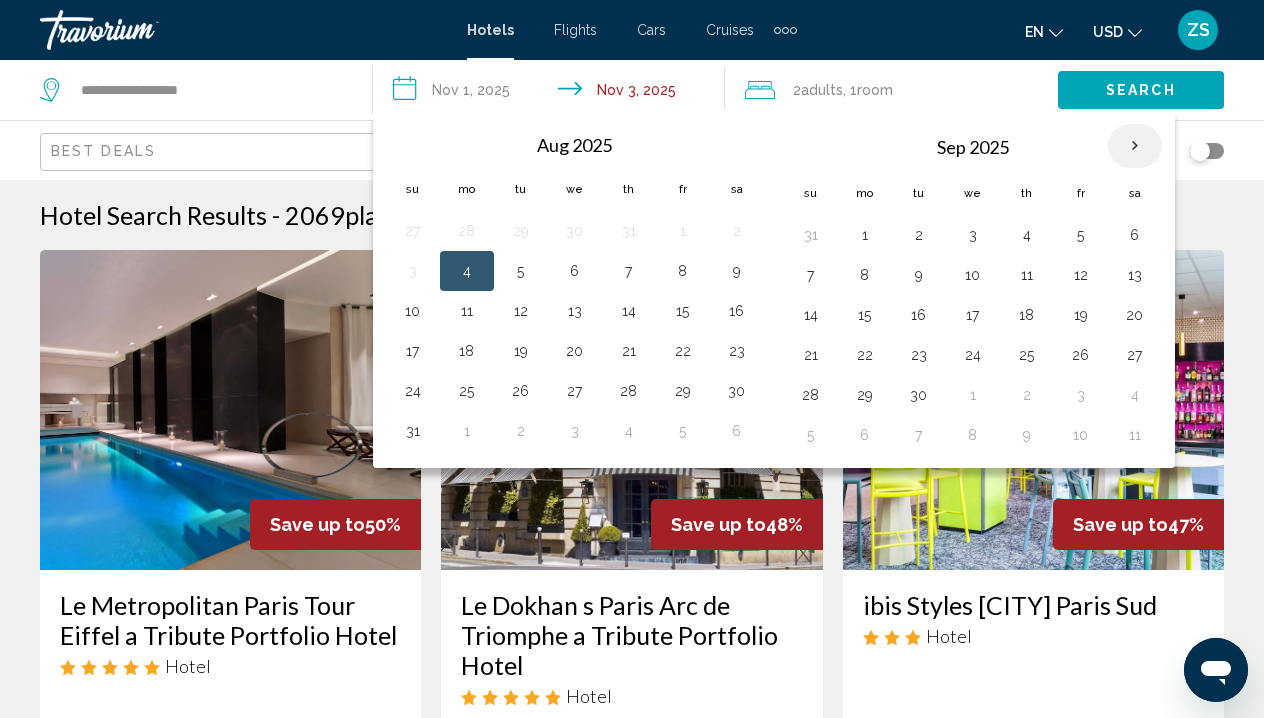 click at bounding box center (1135, 146) 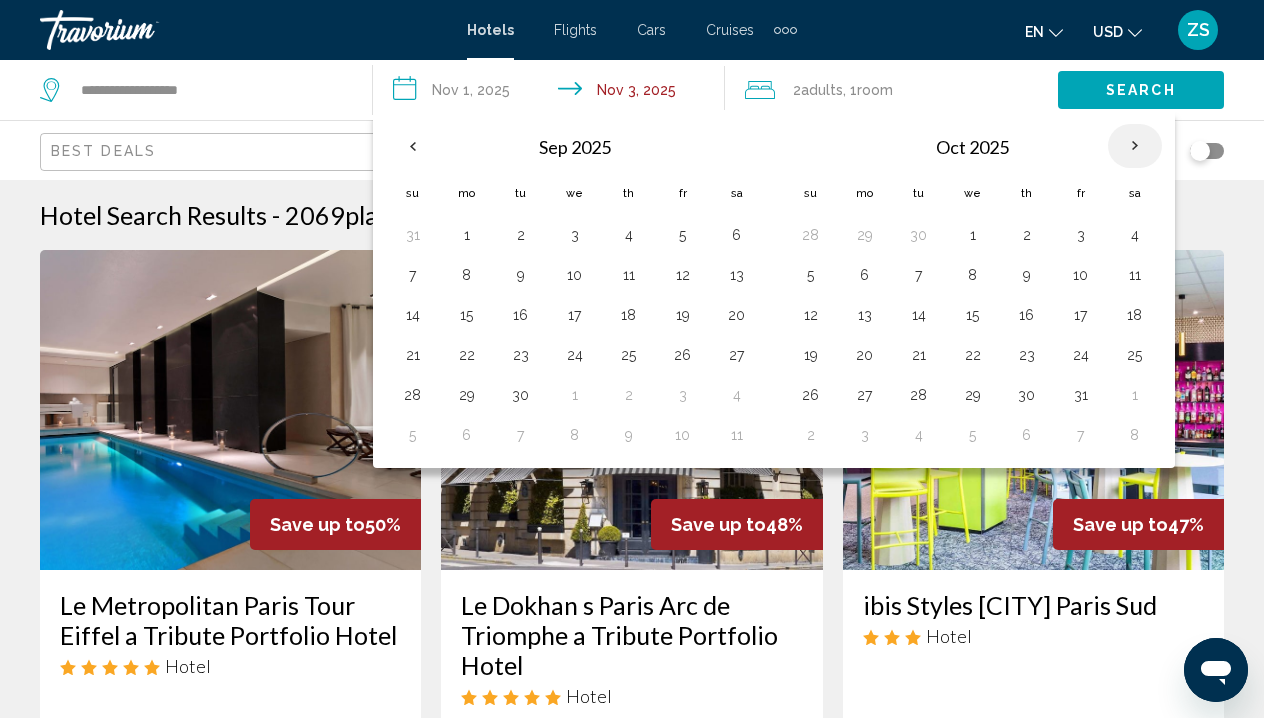 click at bounding box center (1135, 146) 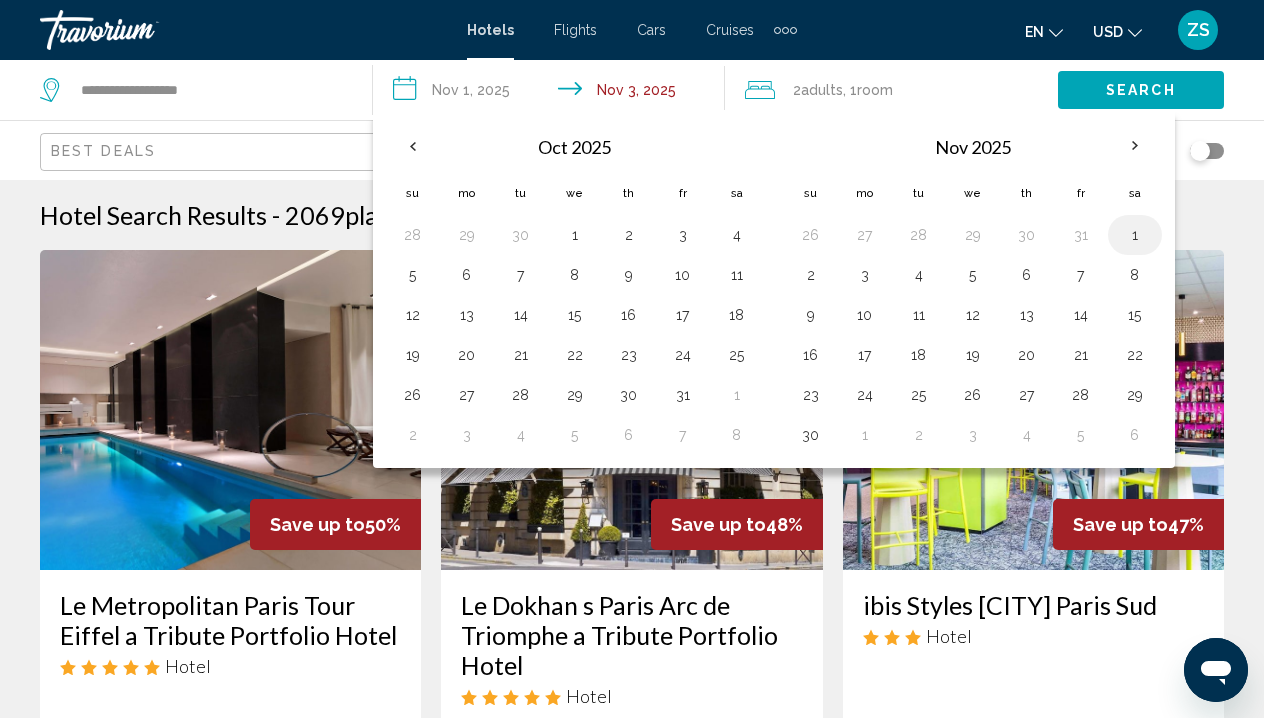 click on "1" at bounding box center [1135, 235] 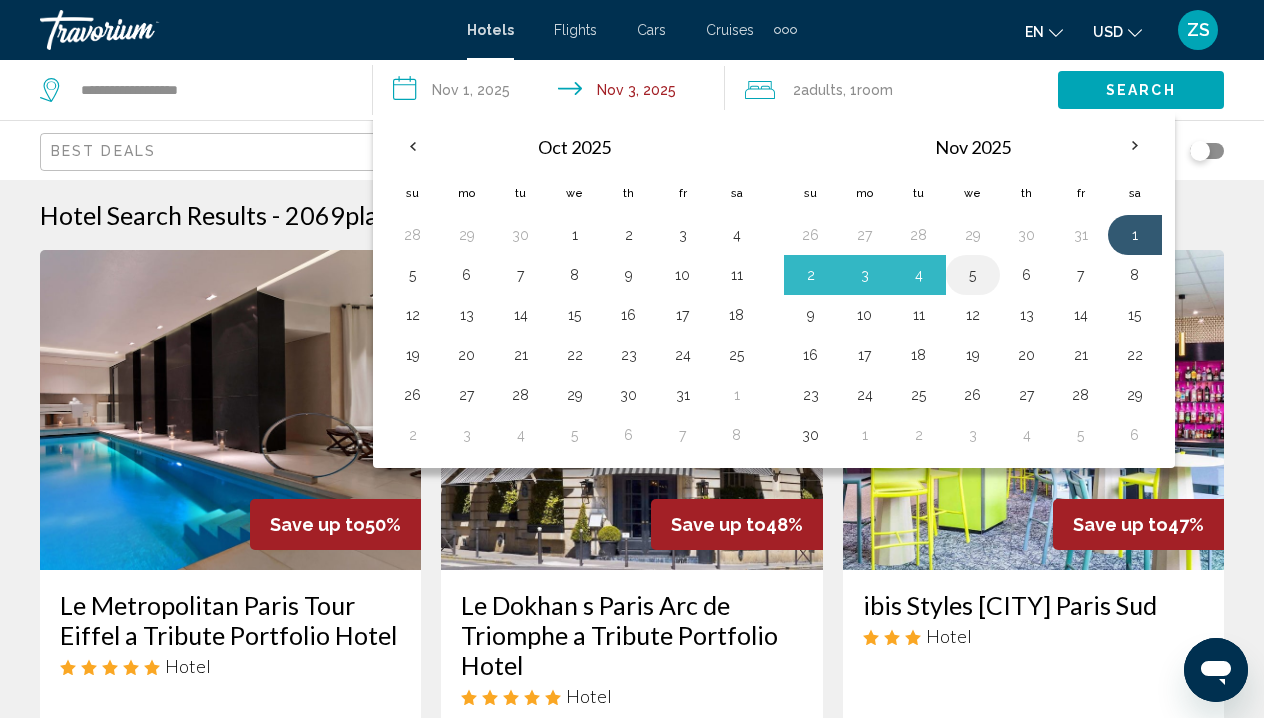 click on "5" at bounding box center [973, 275] 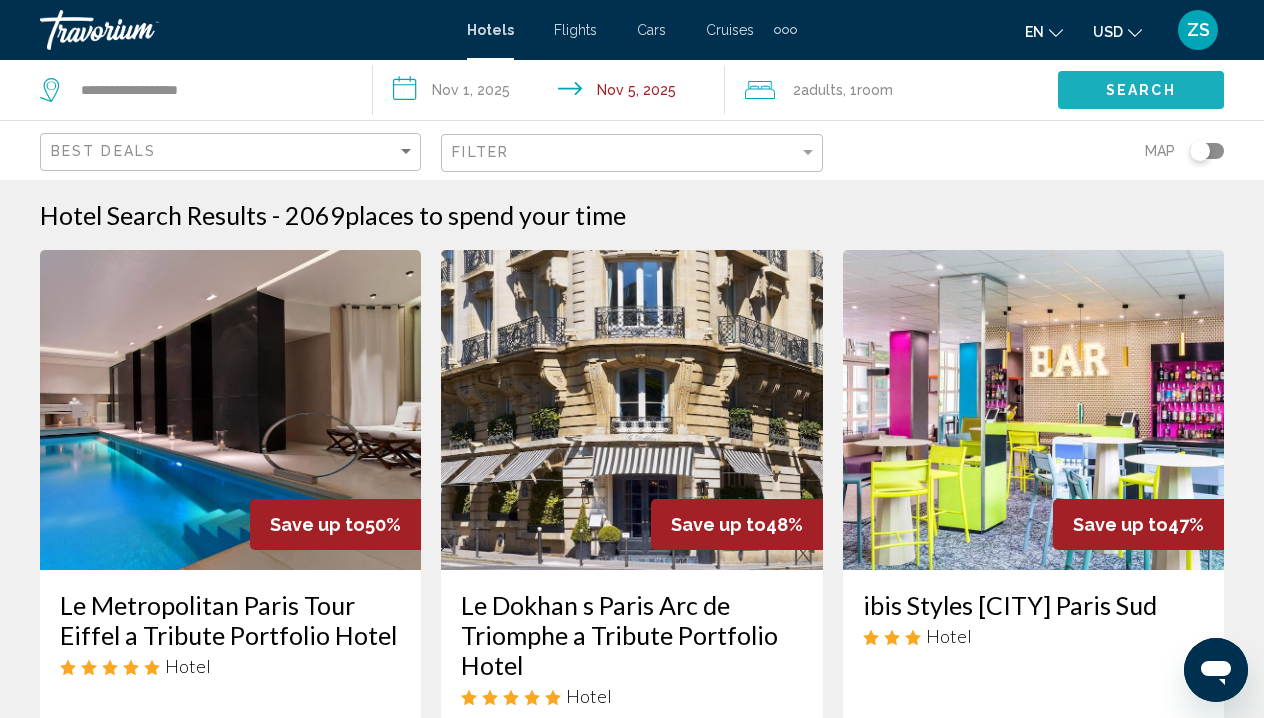 click on "Search" 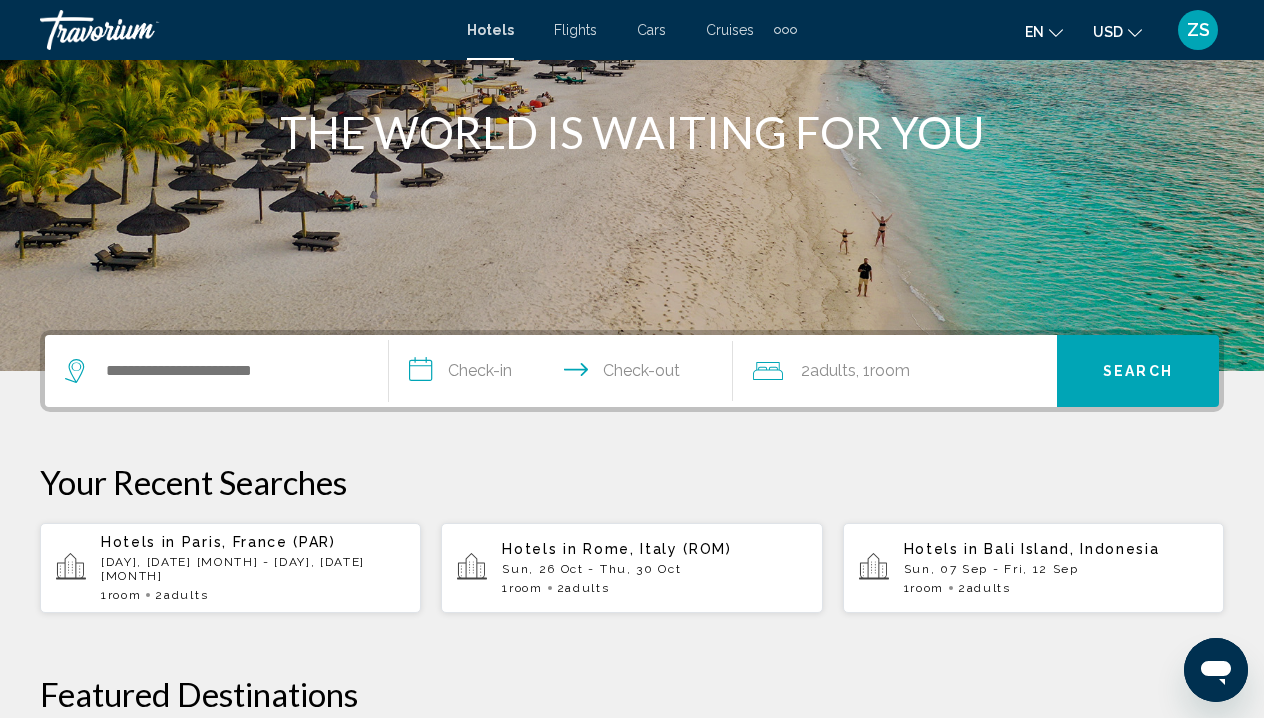 scroll, scrollTop: 235, scrollLeft: 0, axis: vertical 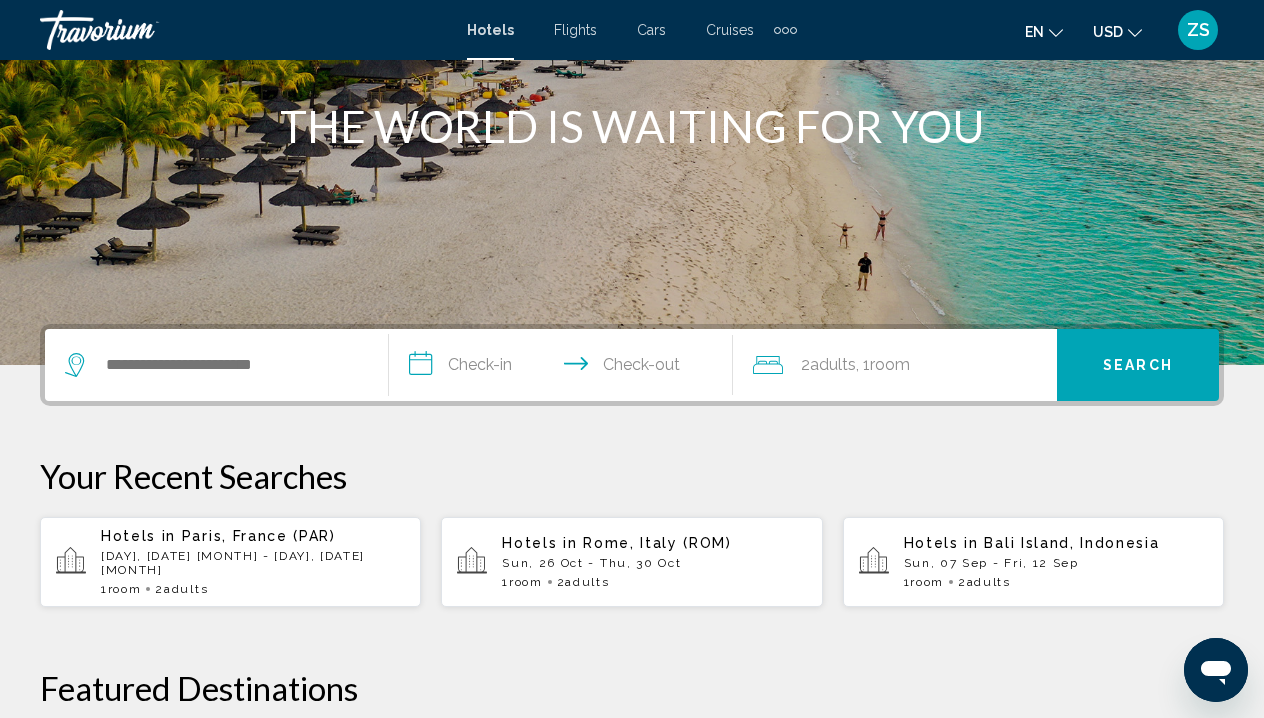 click on "[DAY], [DATE] [MONTH] - [DAY], [DATE] [MONTH]" at bounding box center (253, 563) 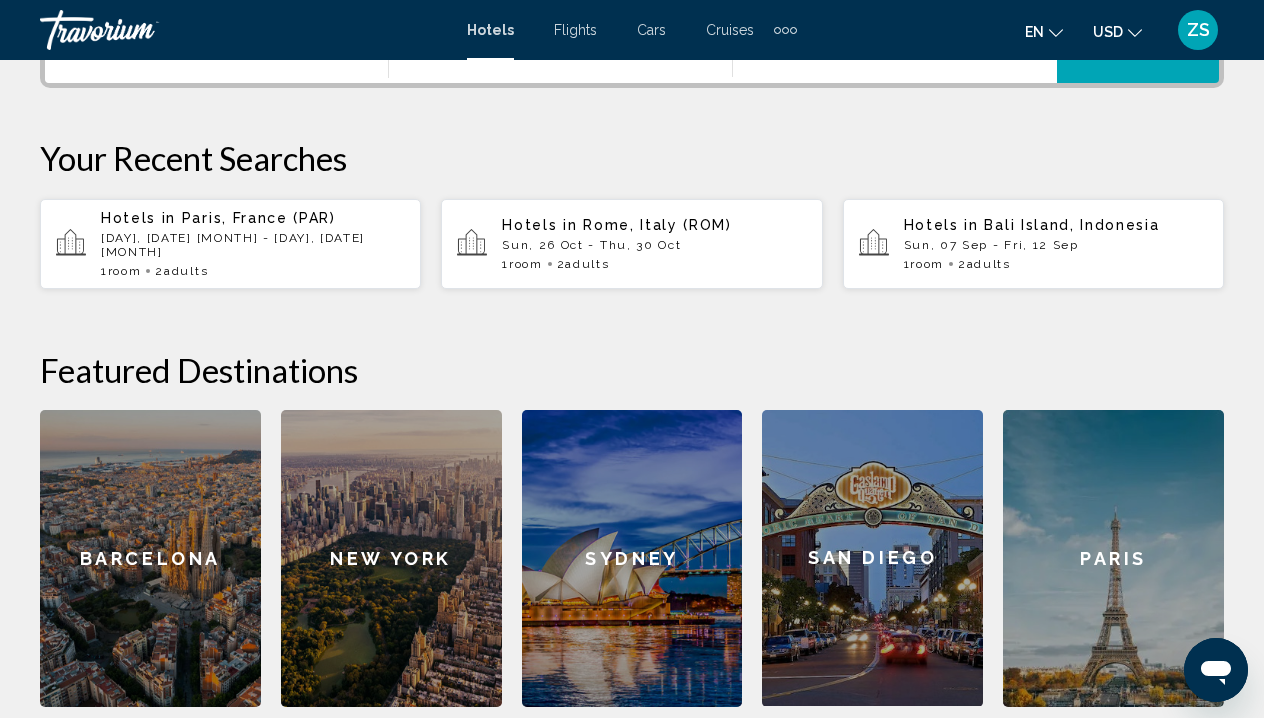 scroll, scrollTop: 567, scrollLeft: 0, axis: vertical 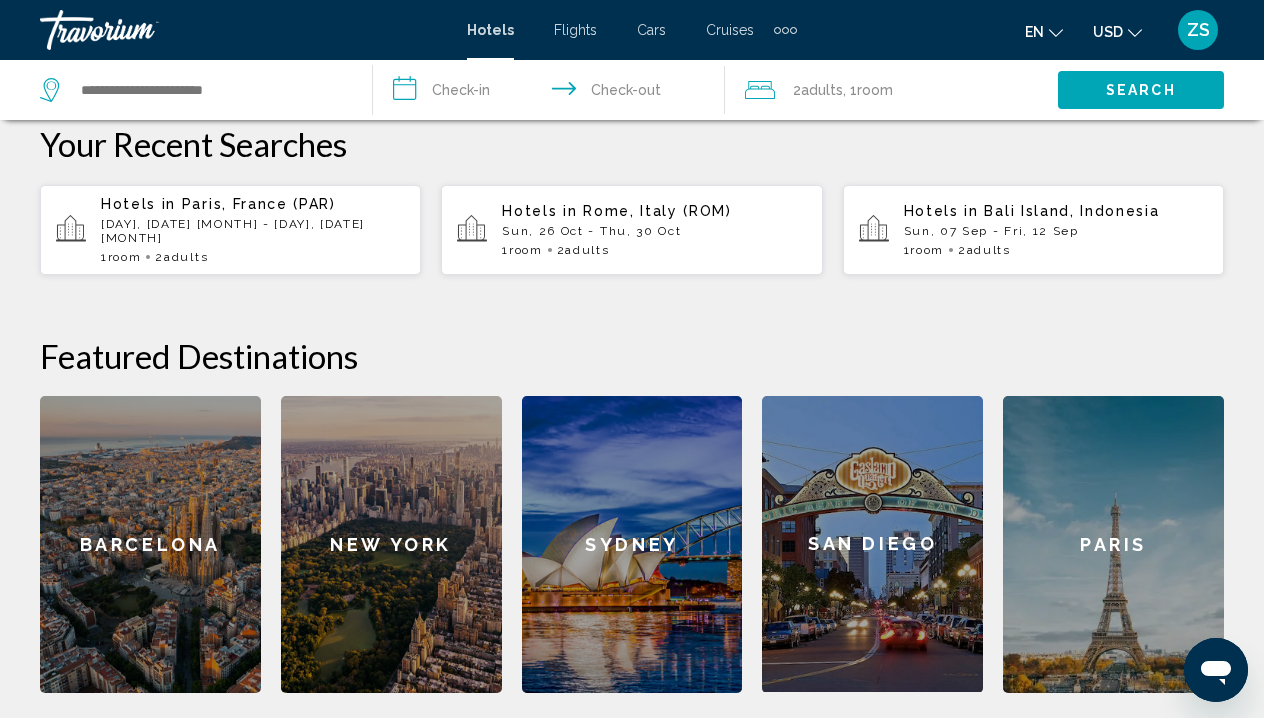 click on "Paris" 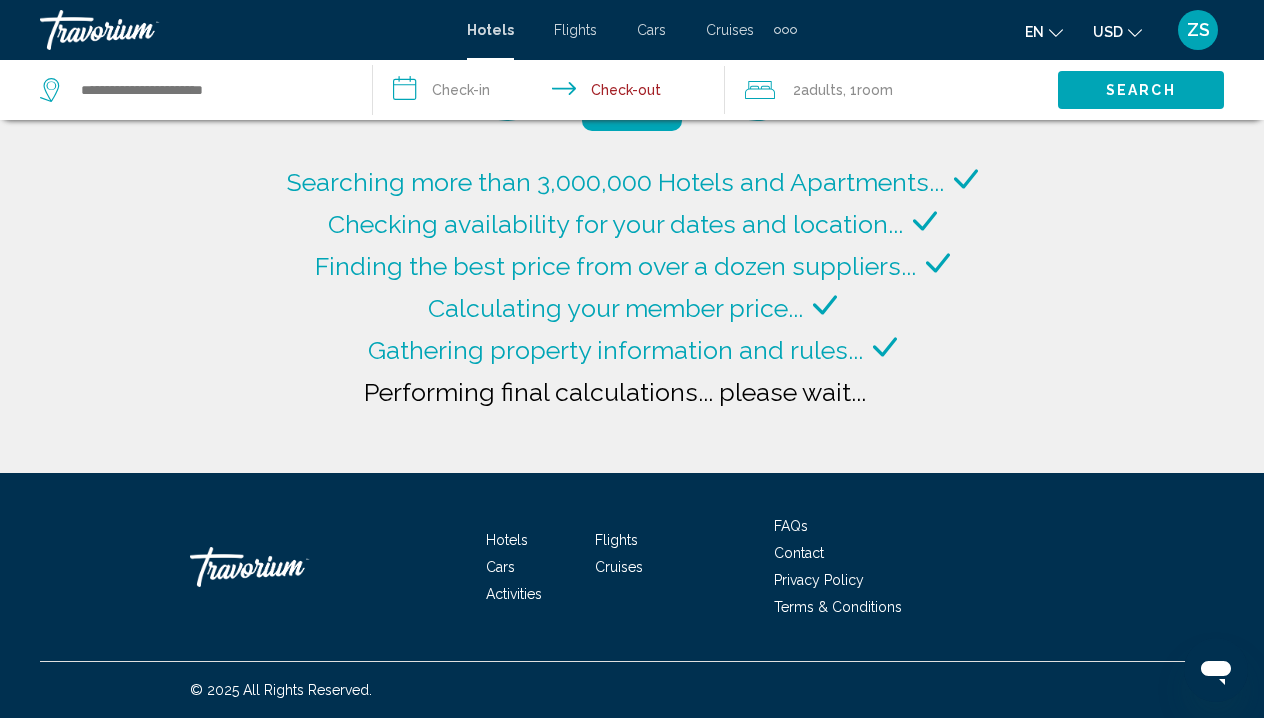 type on "**********" 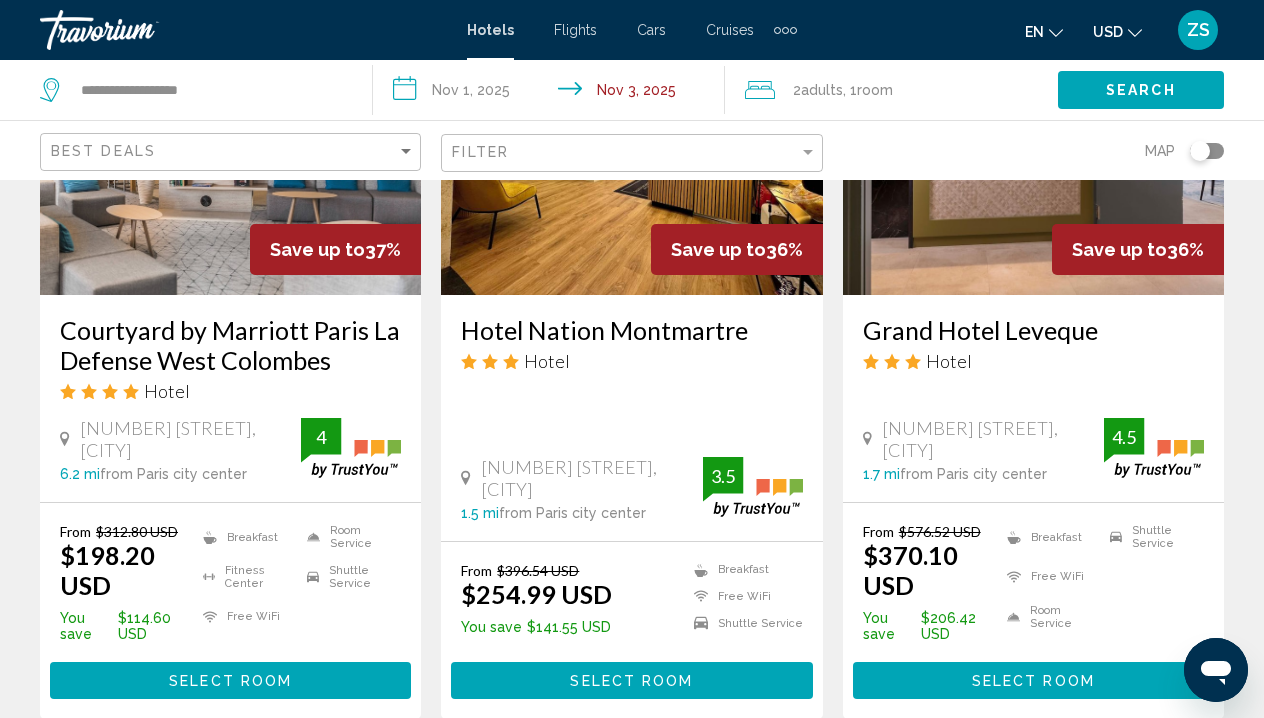 scroll, scrollTop: 2634, scrollLeft: 0, axis: vertical 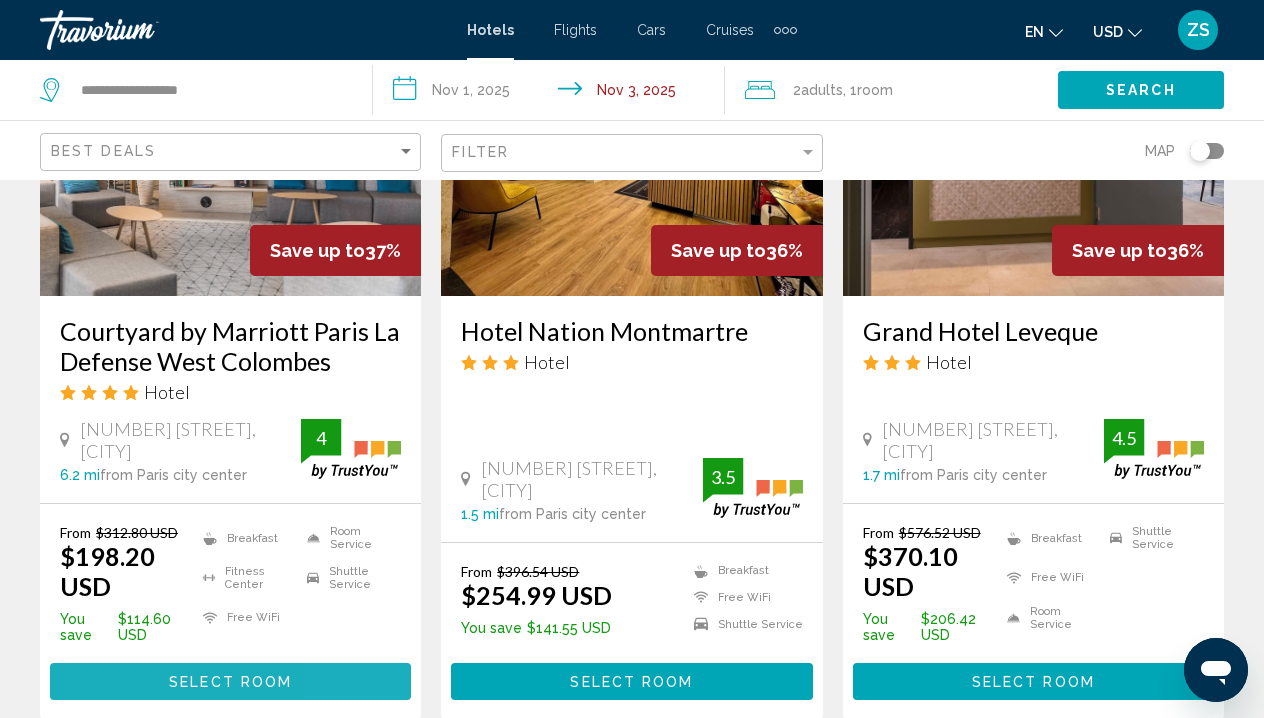 click on "Select Room" at bounding box center [230, 681] 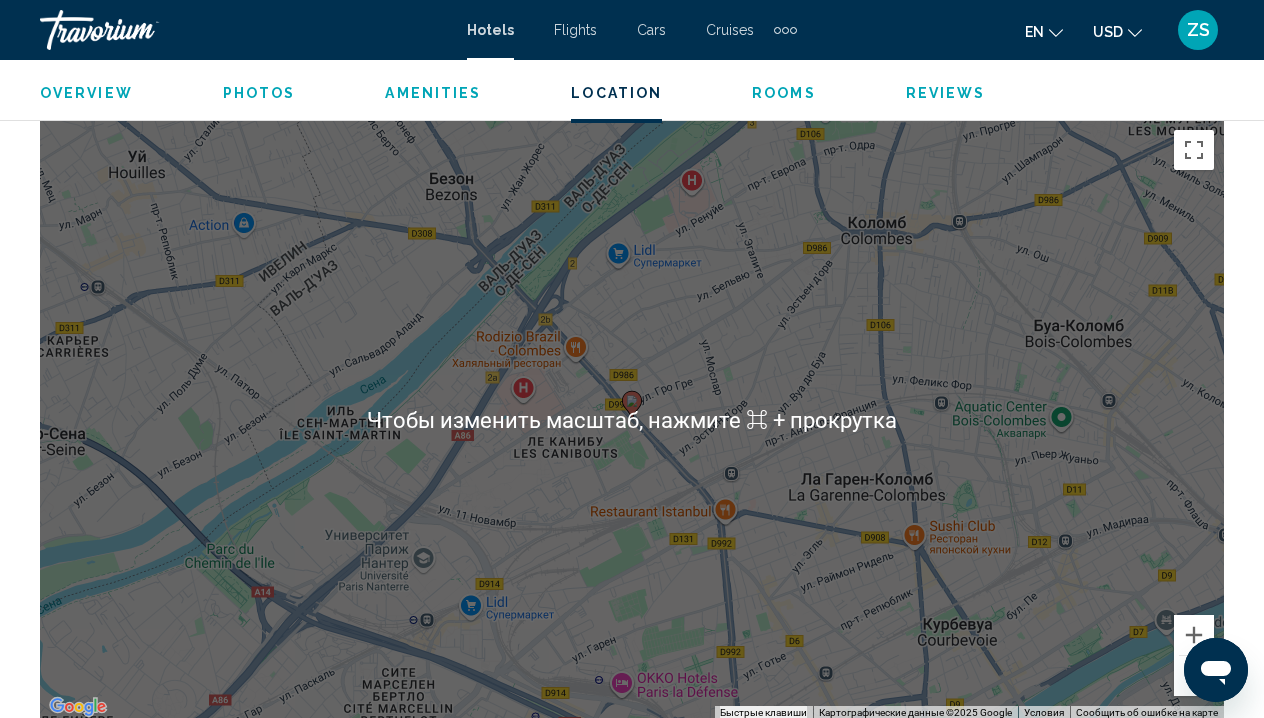 scroll, scrollTop: 2234, scrollLeft: 0, axis: vertical 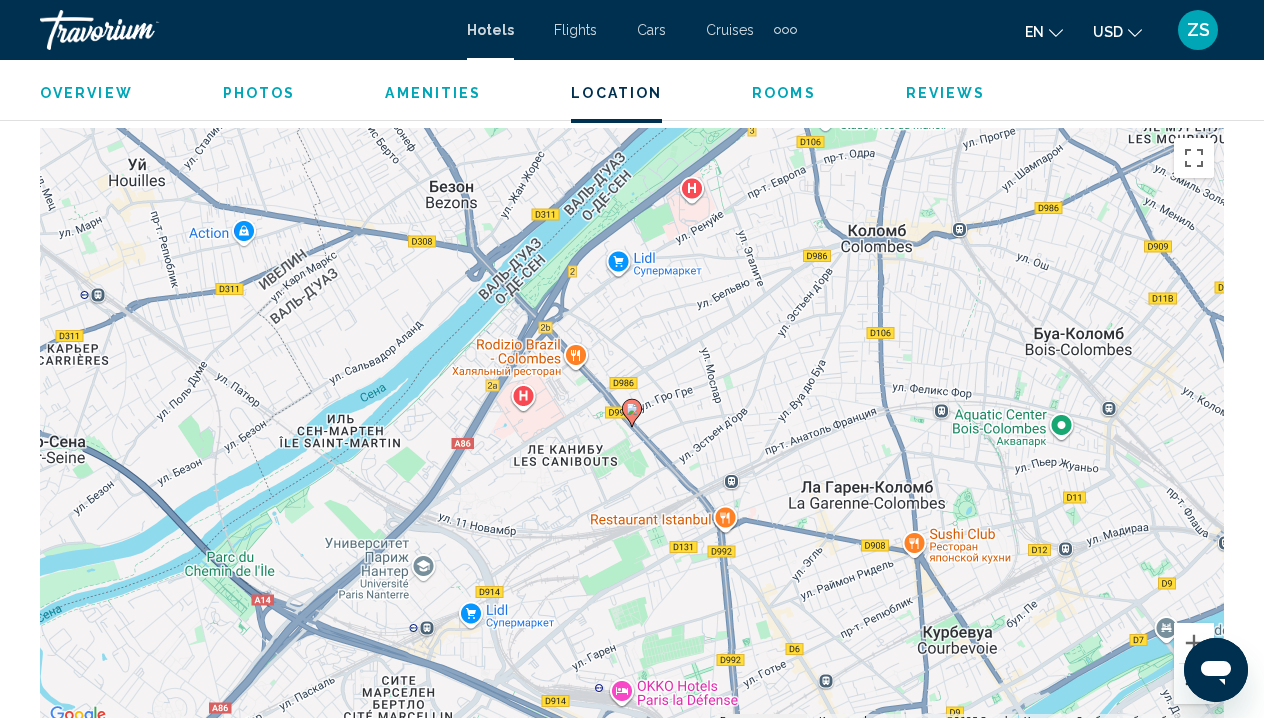 click at bounding box center [1194, 684] 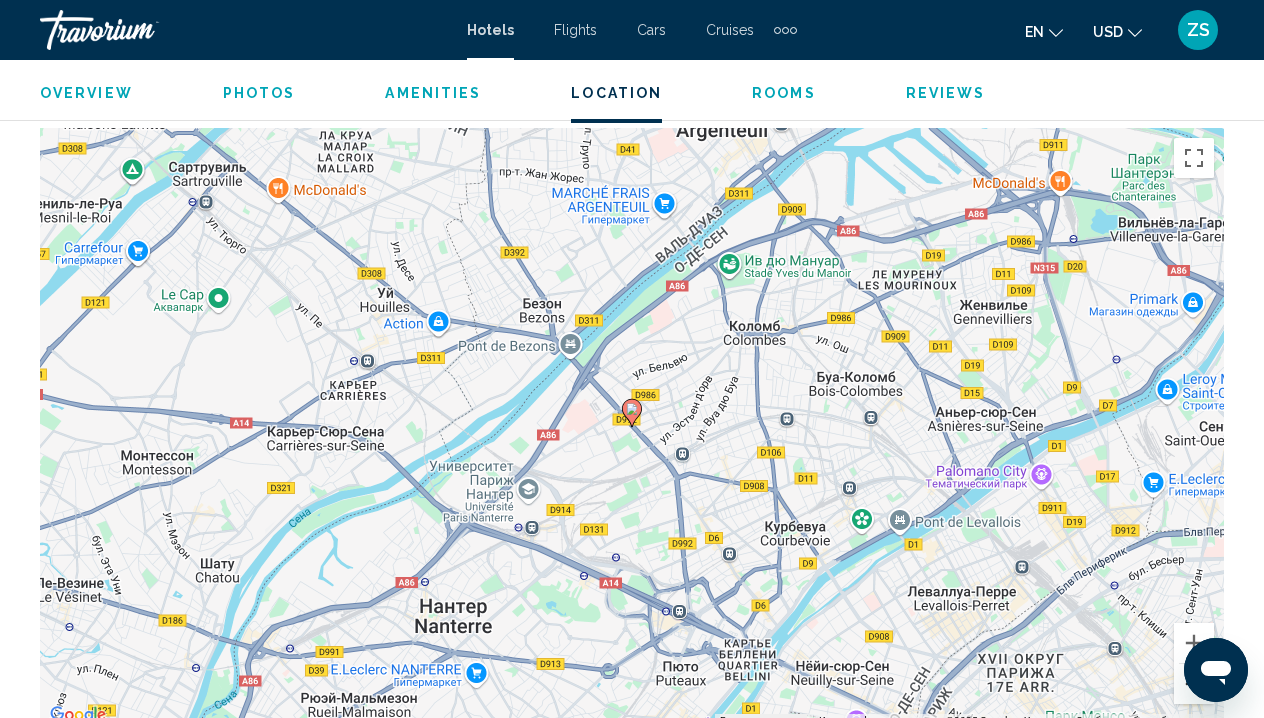click at bounding box center [1194, 684] 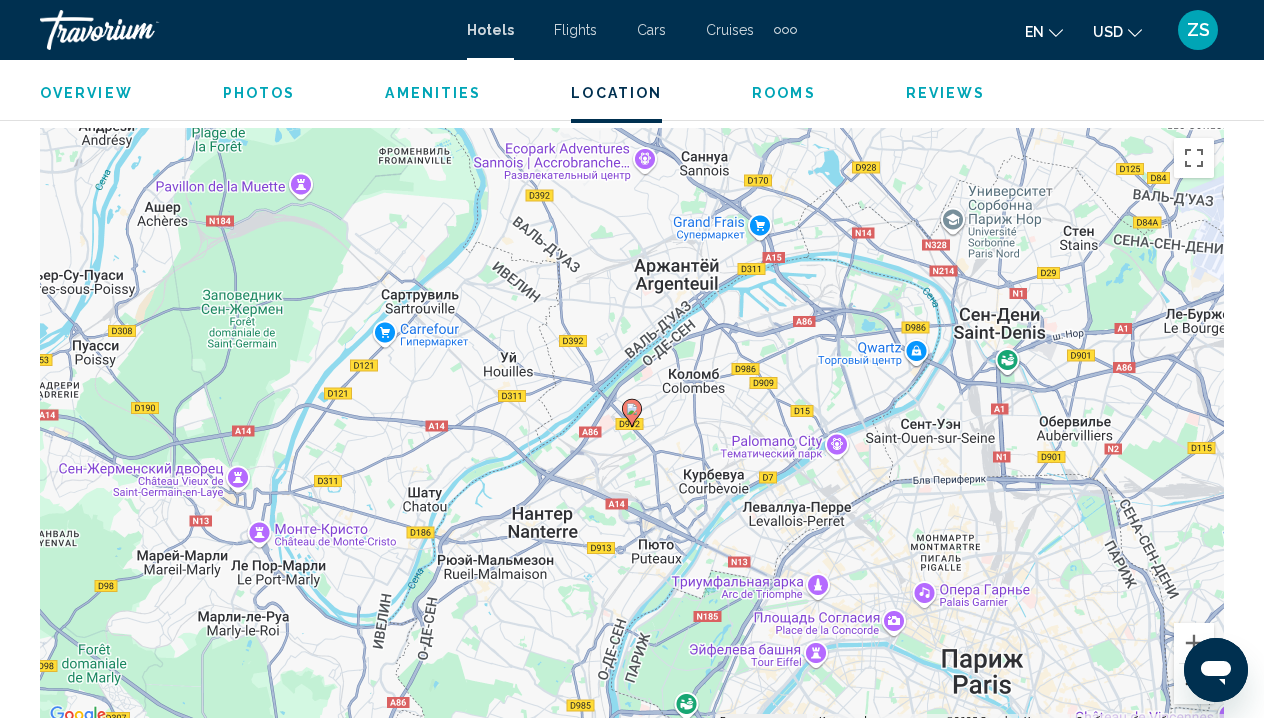 click at bounding box center (1194, 684) 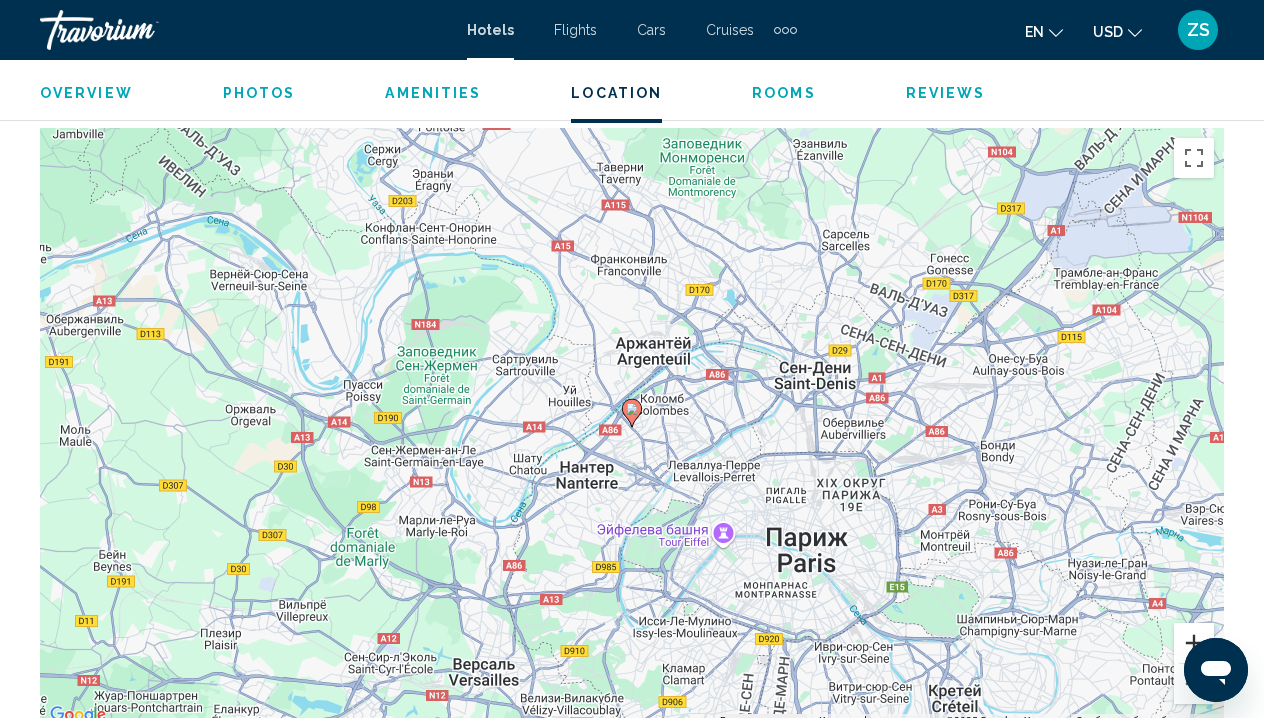 click at bounding box center (1194, 643) 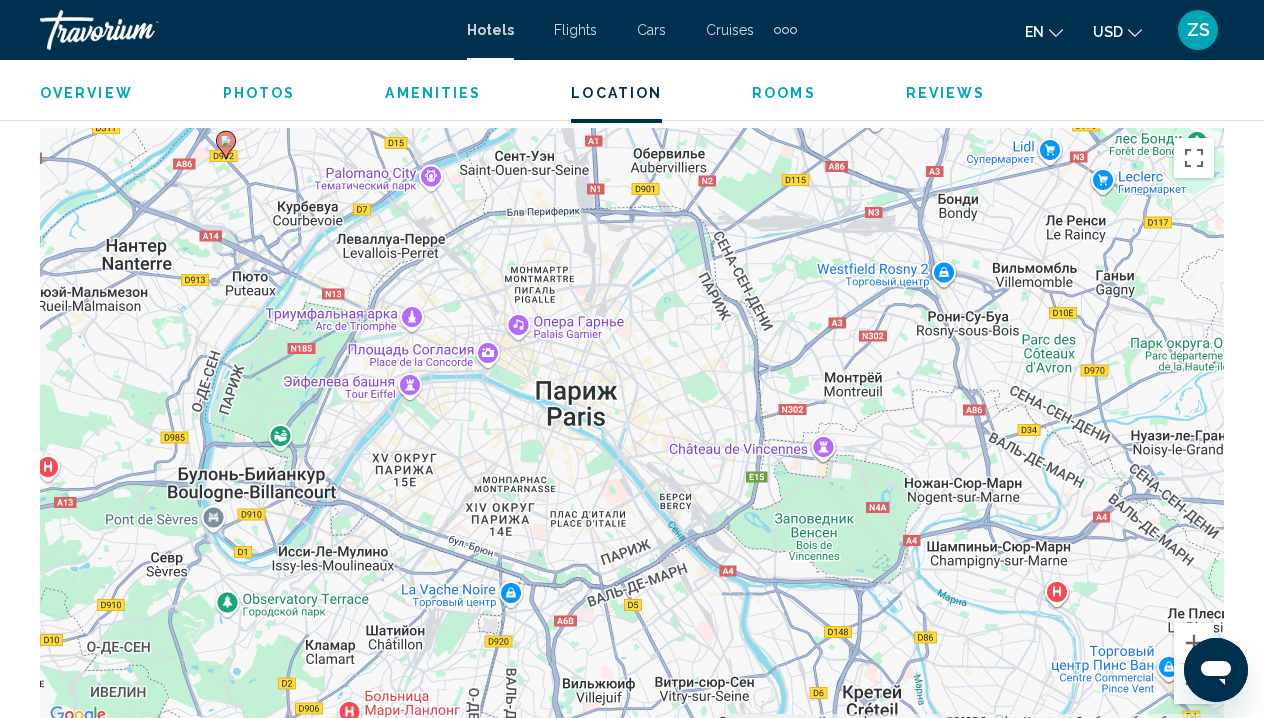 drag, startPoint x: 1066, startPoint y: 622, endPoint x: 652, endPoint y: 357, distance: 491.5496 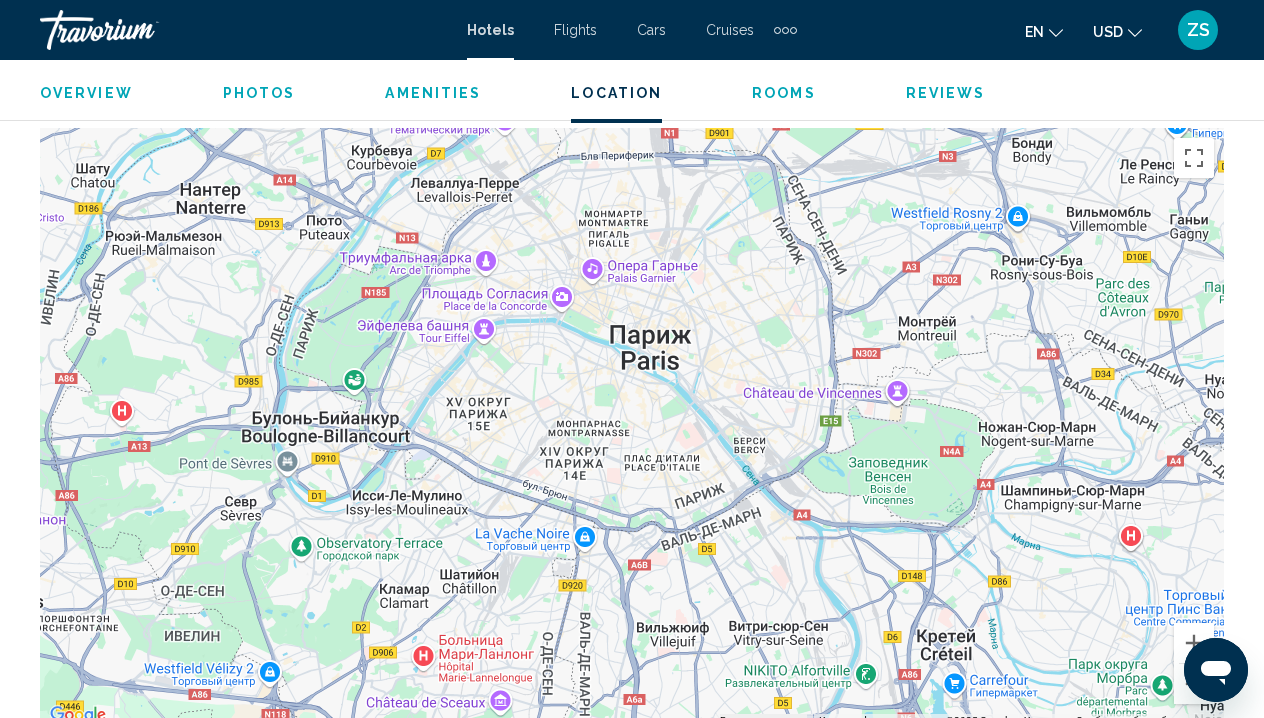 drag, startPoint x: 656, startPoint y: 292, endPoint x: 722, endPoint y: 231, distance: 89.87213 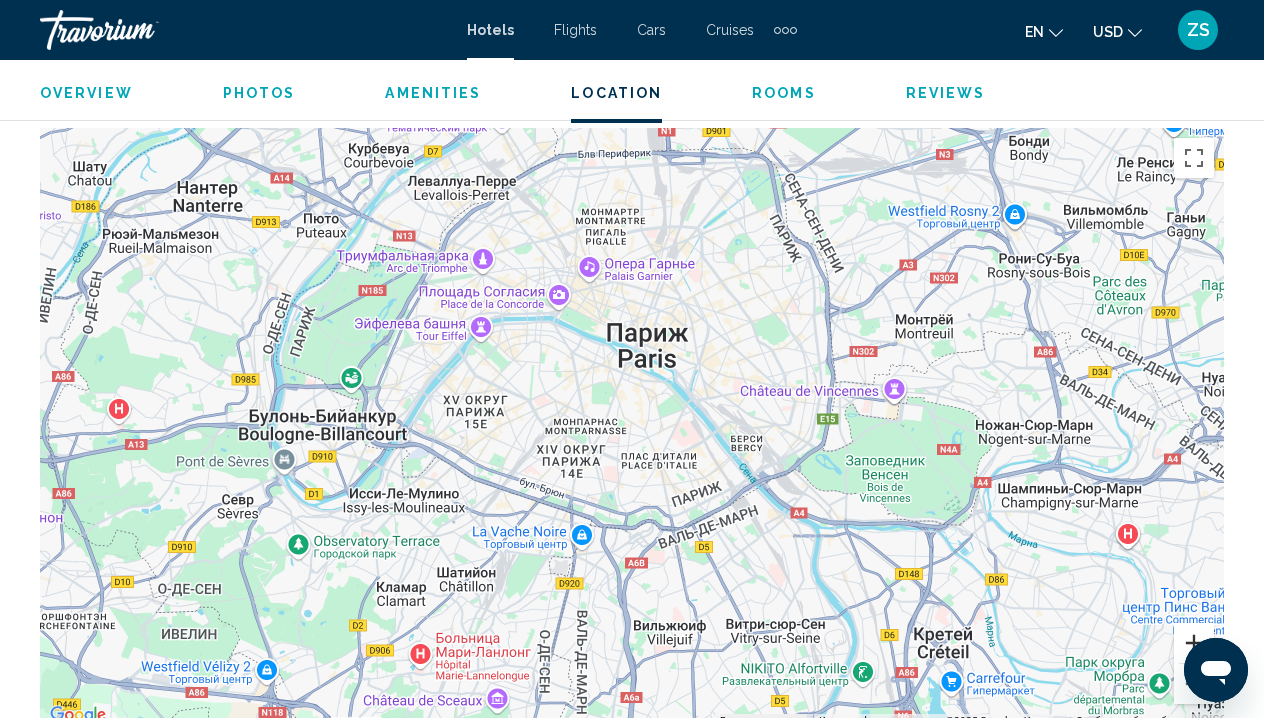 click at bounding box center (1194, 643) 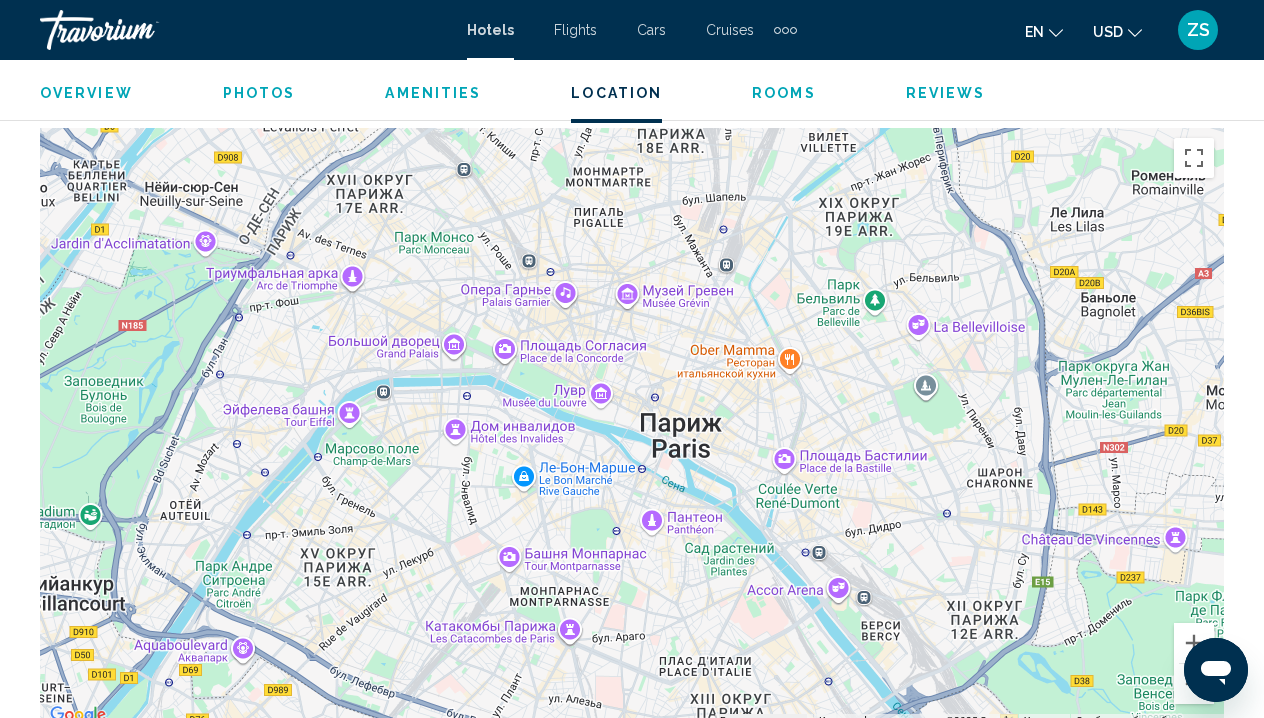 drag, startPoint x: 894, startPoint y: 289, endPoint x: 912, endPoint y: 463, distance: 174.92856 